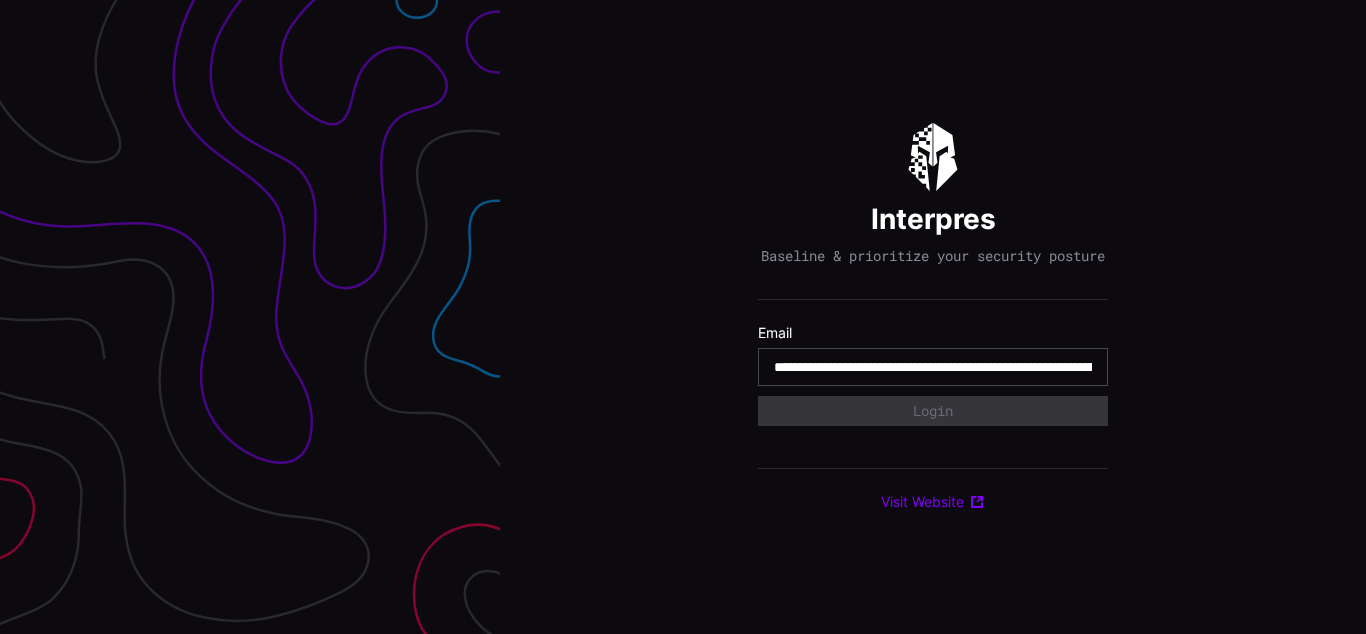 click on "**********" at bounding box center (933, 367) 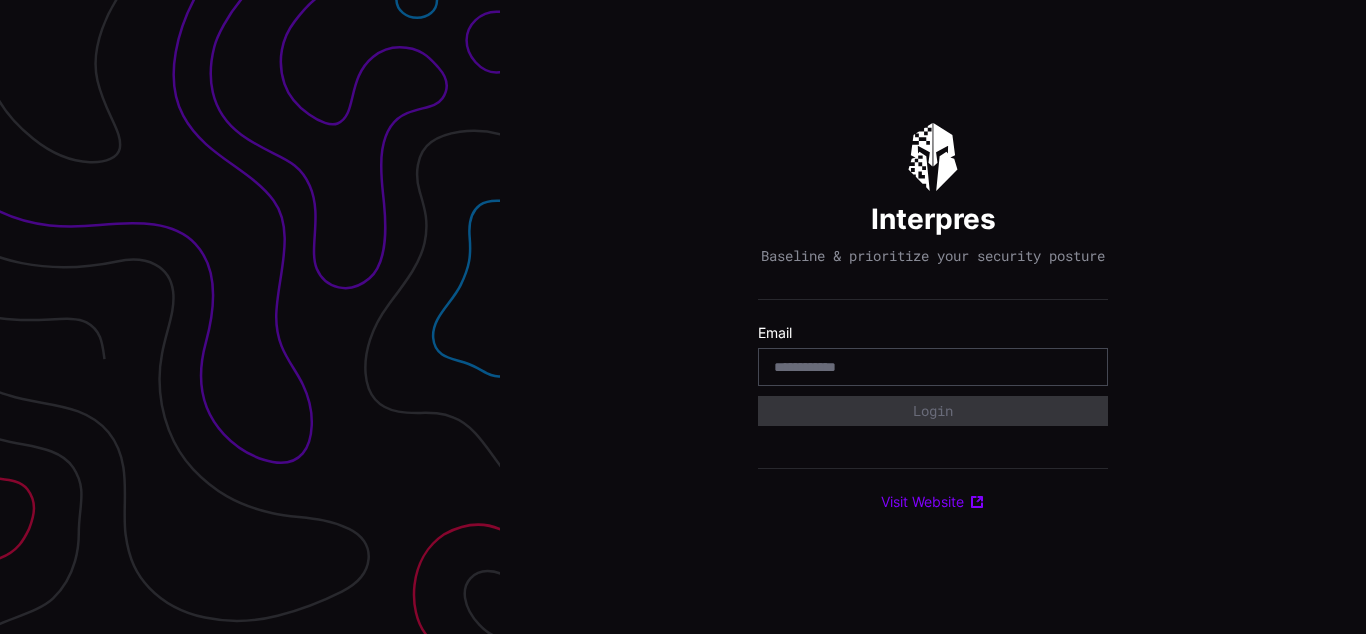 scroll, scrollTop: 0, scrollLeft: 0, axis: both 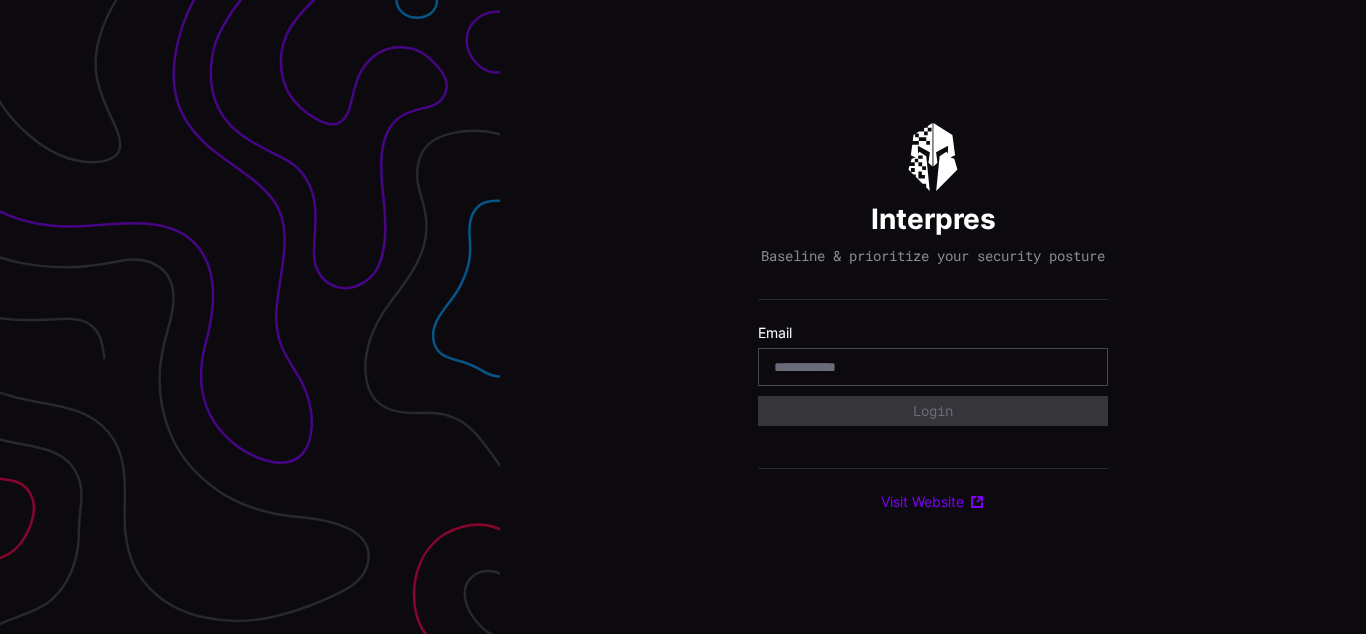 click on "Interpres Baseline & prioritize your security posture Email Login Visit Website" at bounding box center [933, 317] 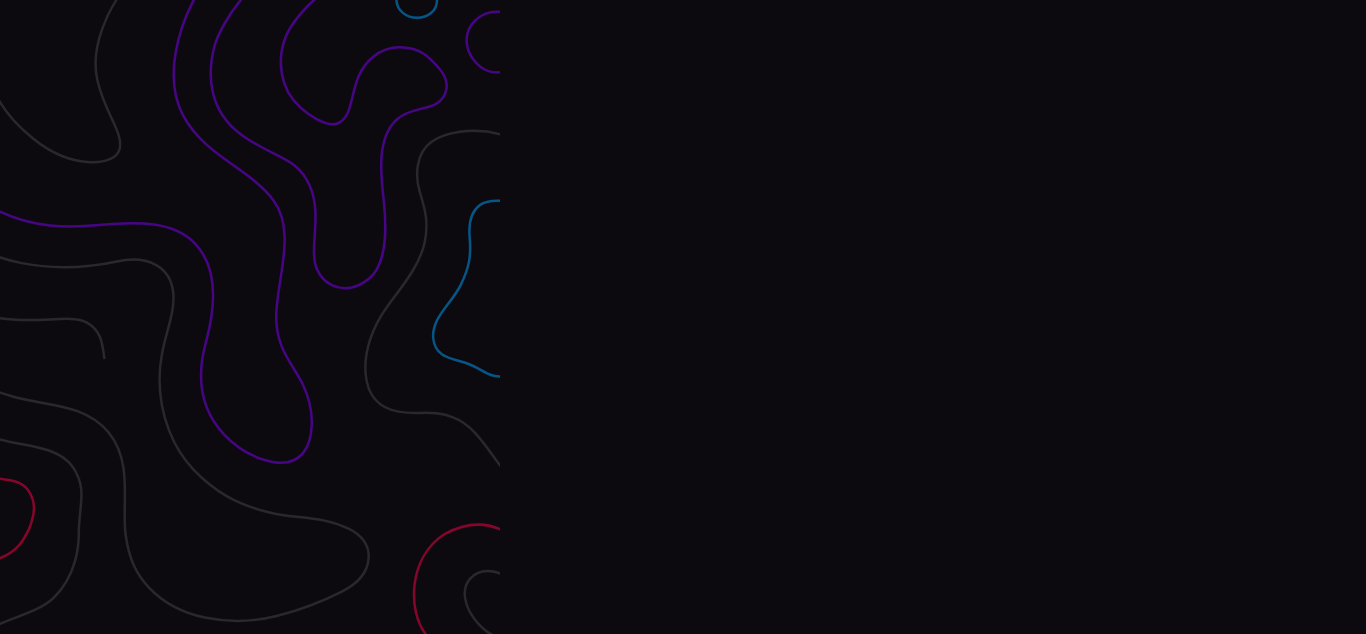 scroll, scrollTop: 0, scrollLeft: 0, axis: both 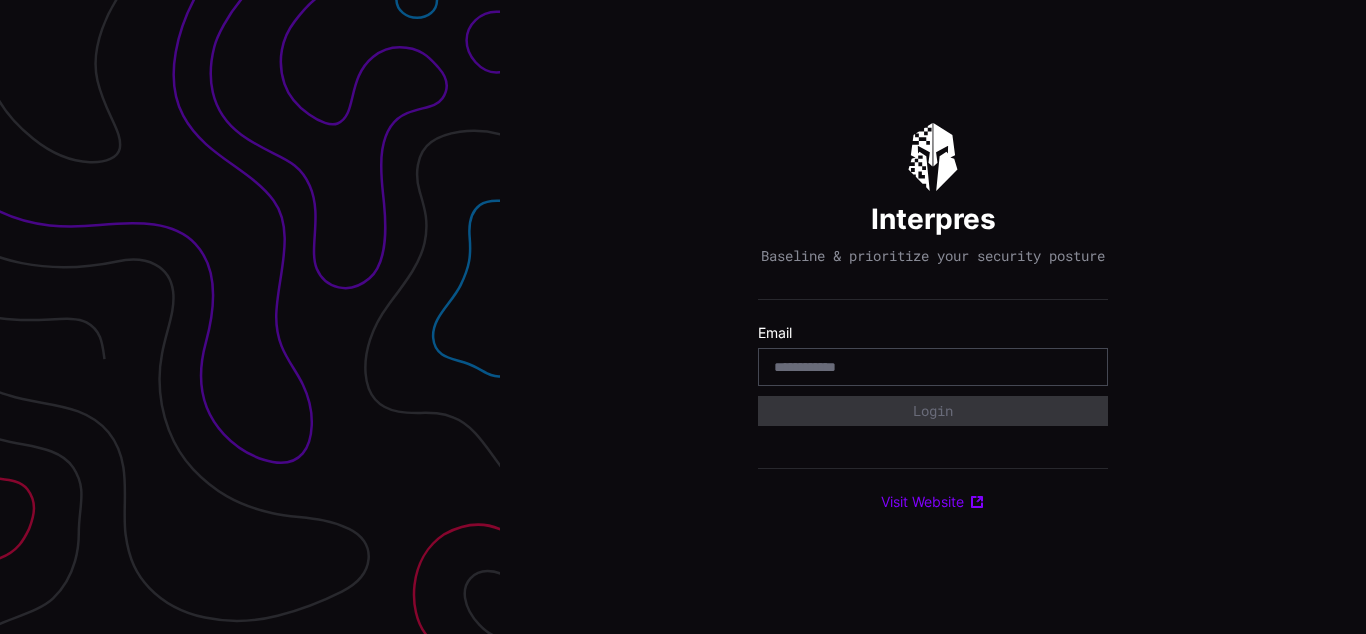 click on "Interpres Baseline & prioritize your security posture Email Login Visit Website" at bounding box center (933, 317) 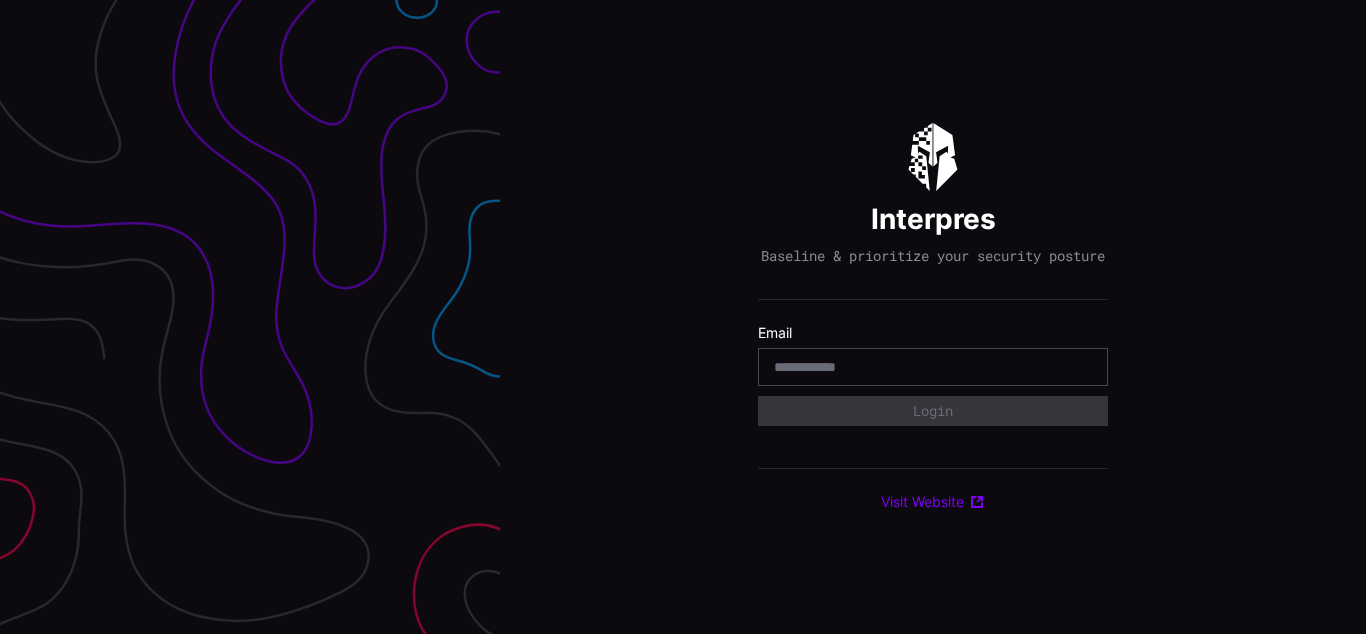 click on "Interpres Baseline & prioritize your security posture Email Login Visit Website" at bounding box center (933, 317) 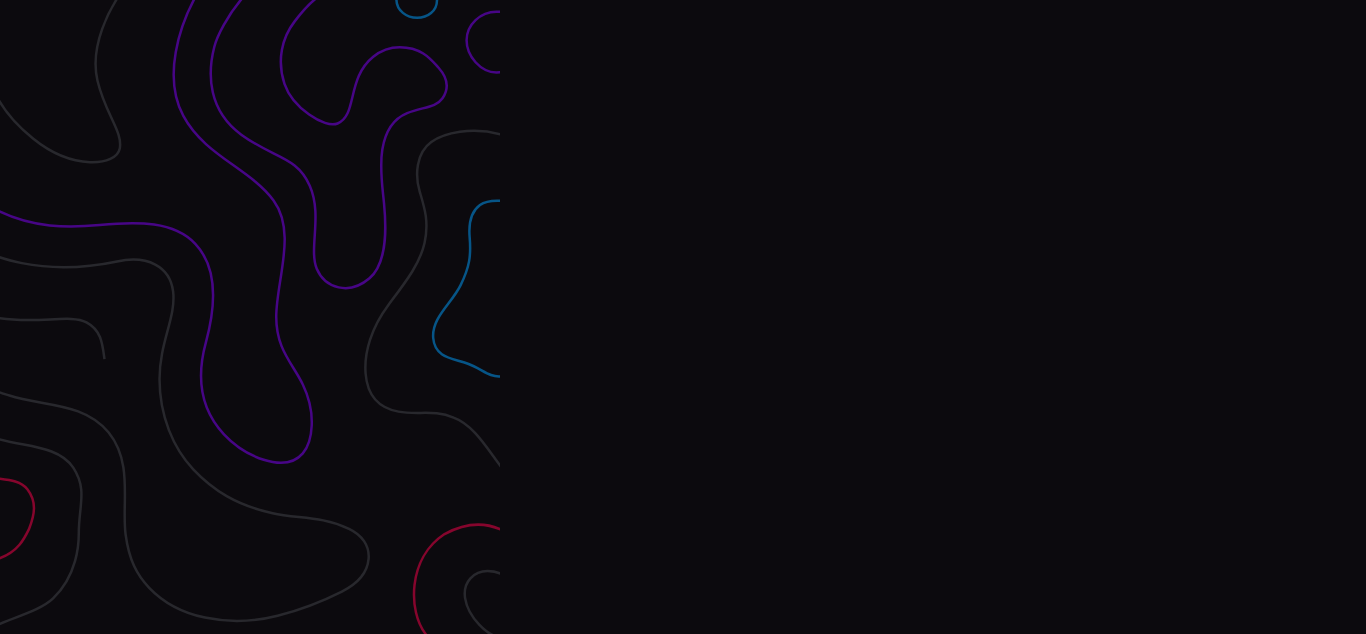 scroll, scrollTop: 0, scrollLeft: 0, axis: both 